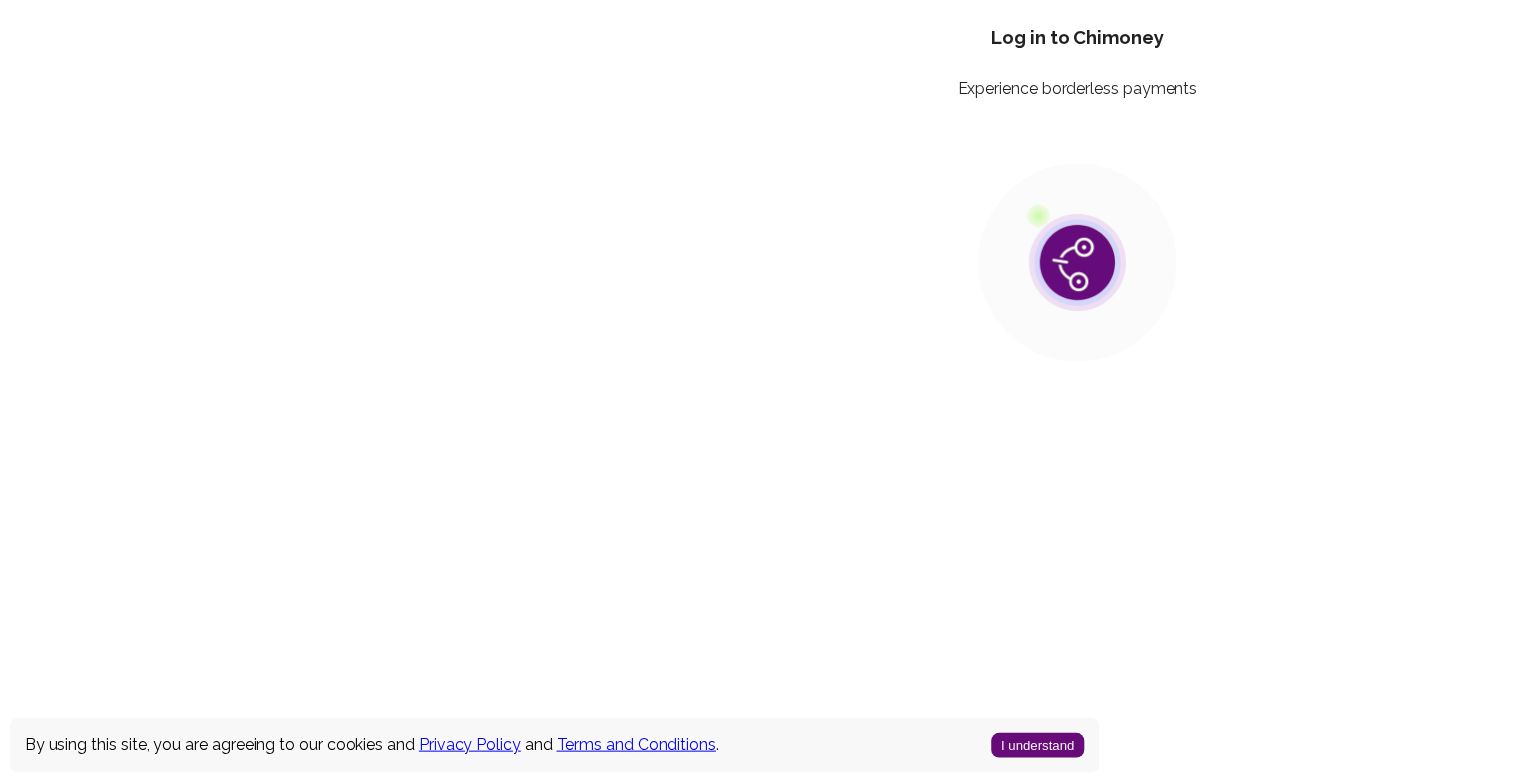 scroll, scrollTop: 0, scrollLeft: 0, axis: both 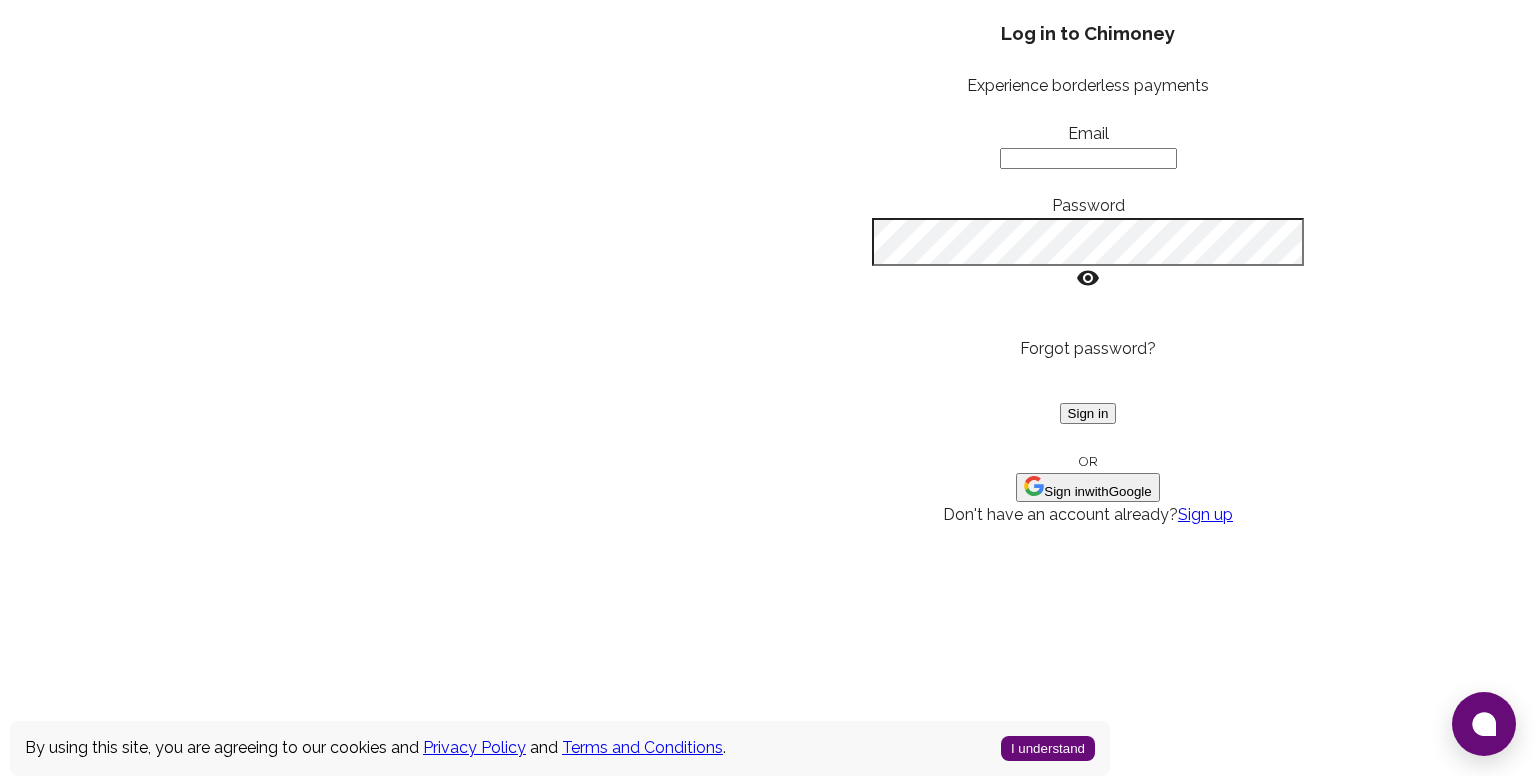click on "Sign up" at bounding box center [1205, 514] 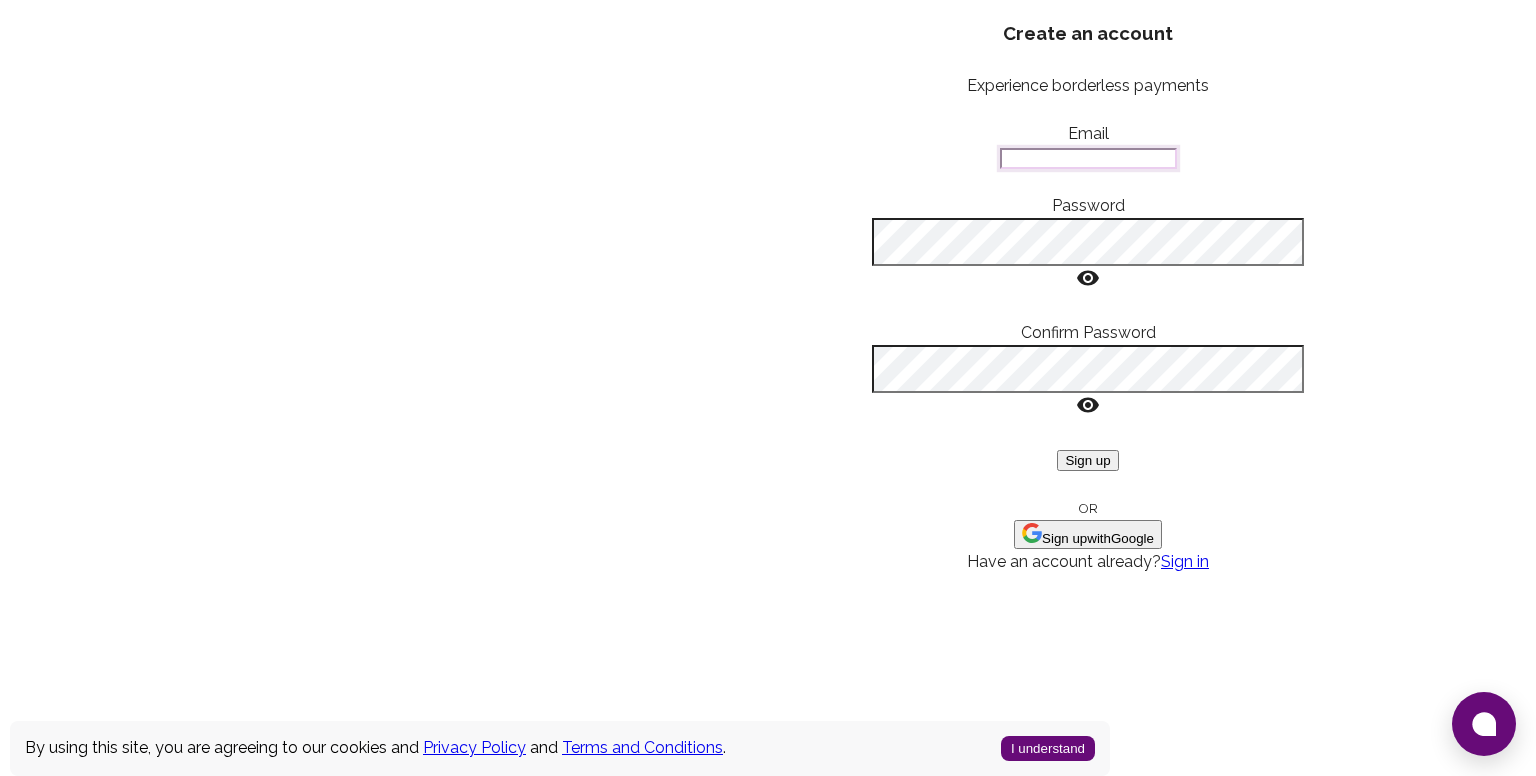 click on "Email" at bounding box center (1088, 158) 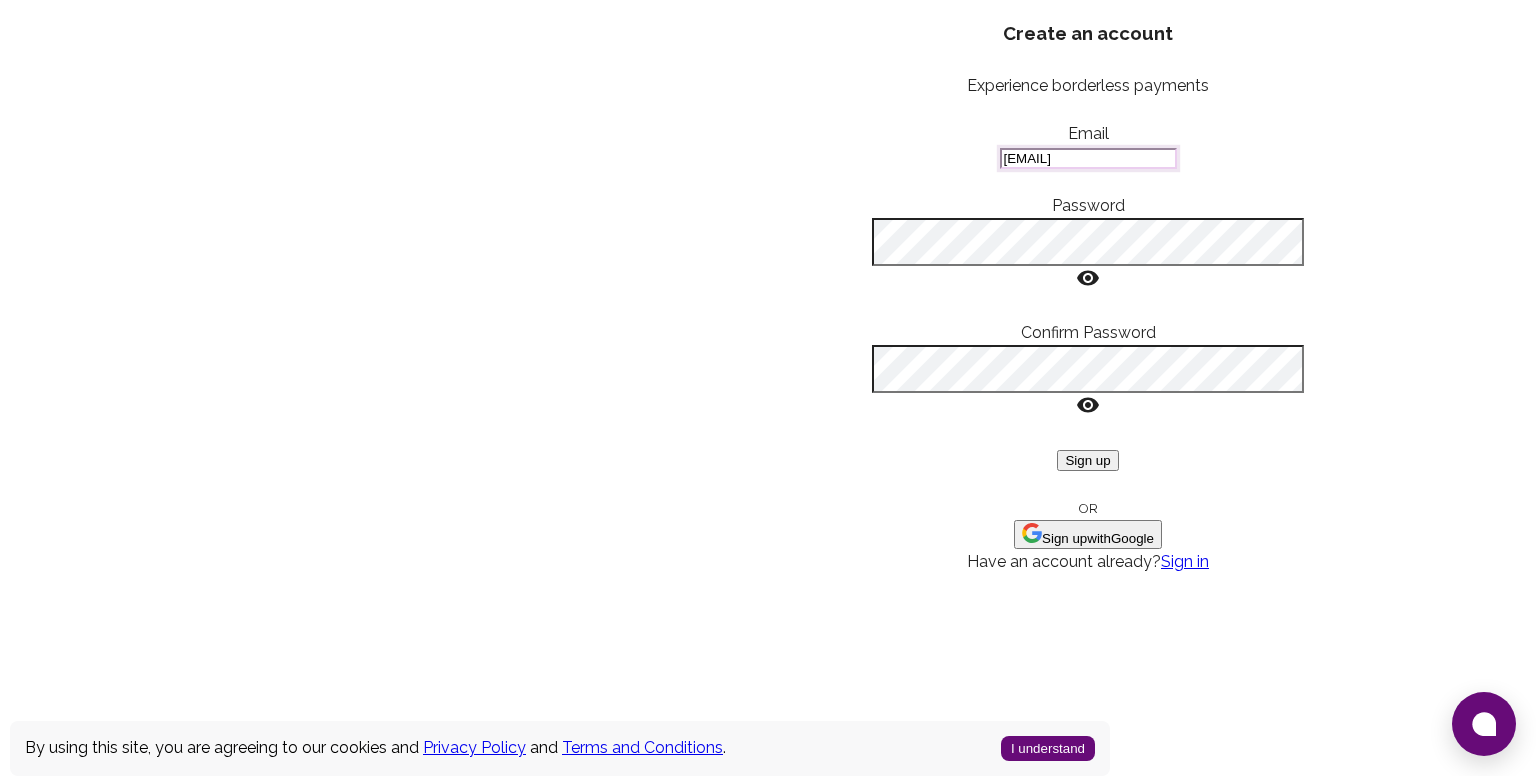 type on "wawigladys@gmail.com" 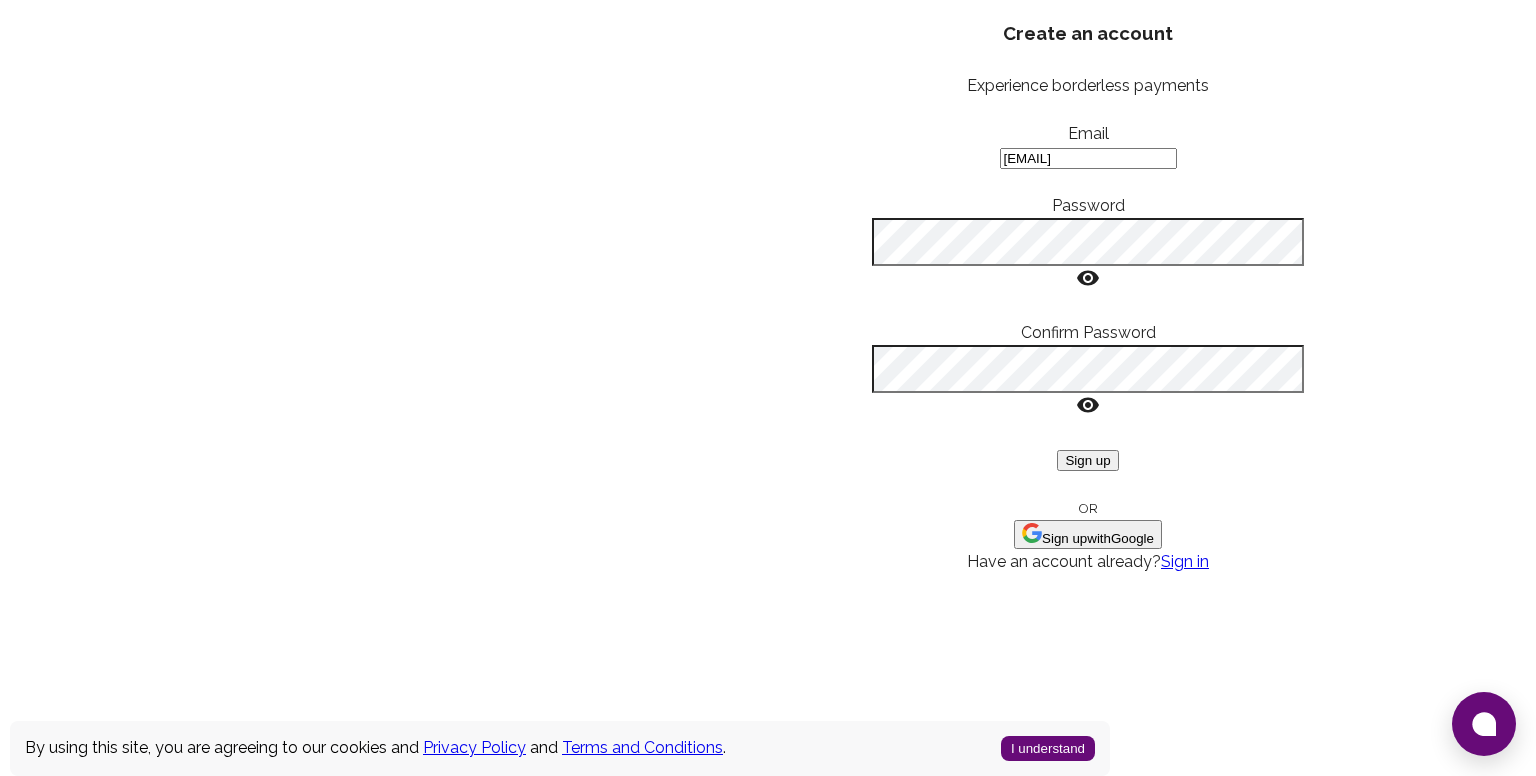 click at bounding box center (1088, 277) 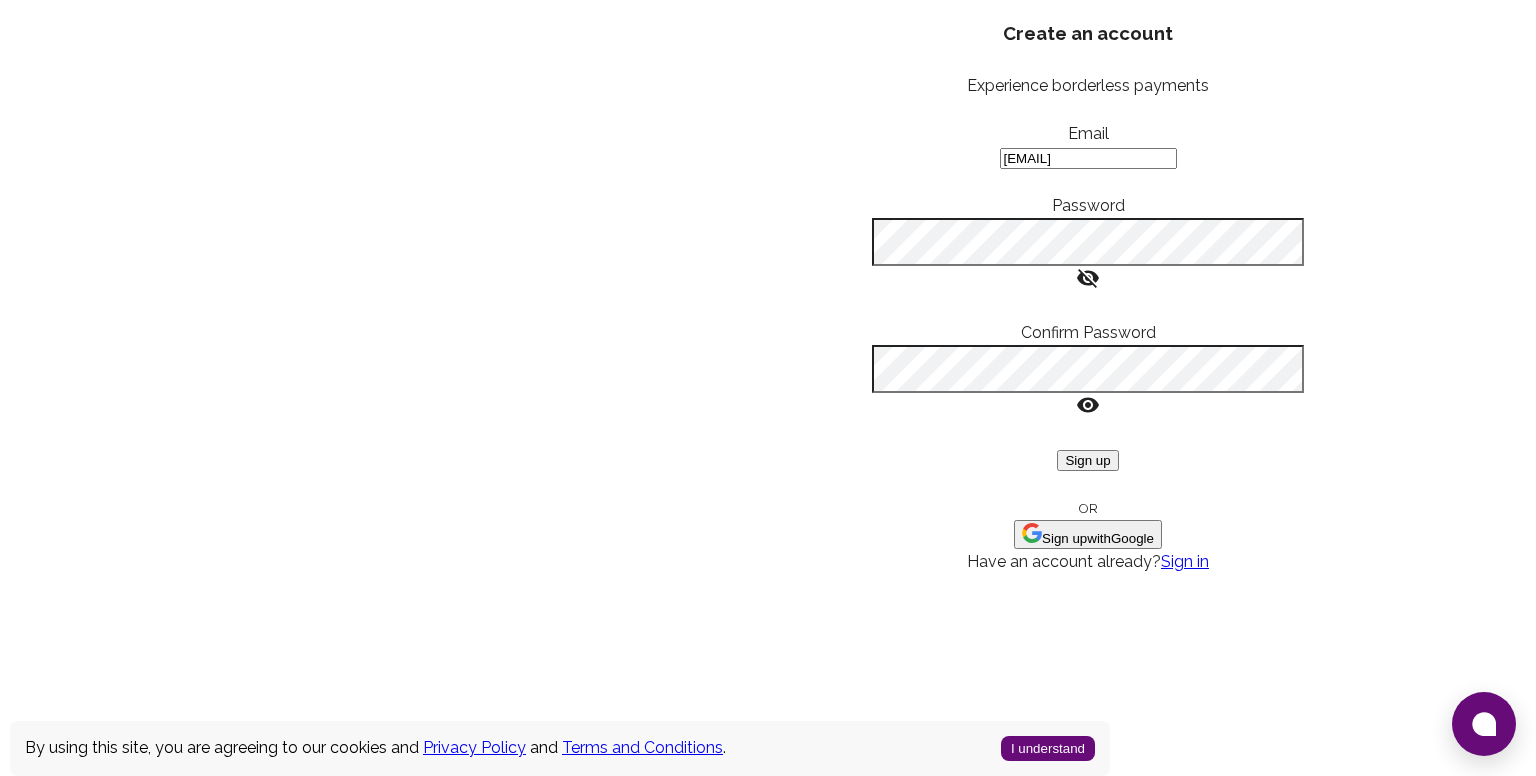 click at bounding box center [1088, 278] 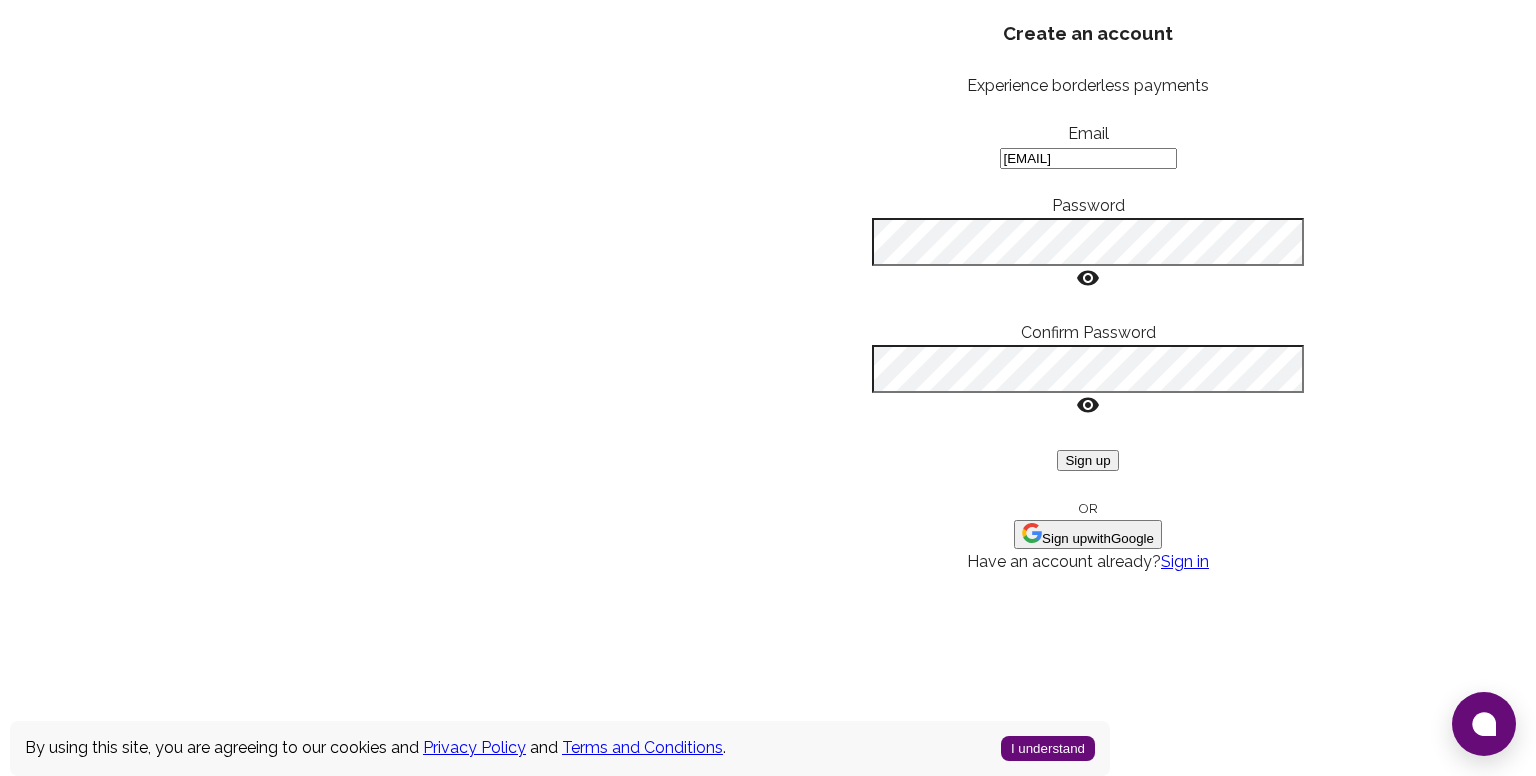 click on "Sign up" at bounding box center (1087, 460) 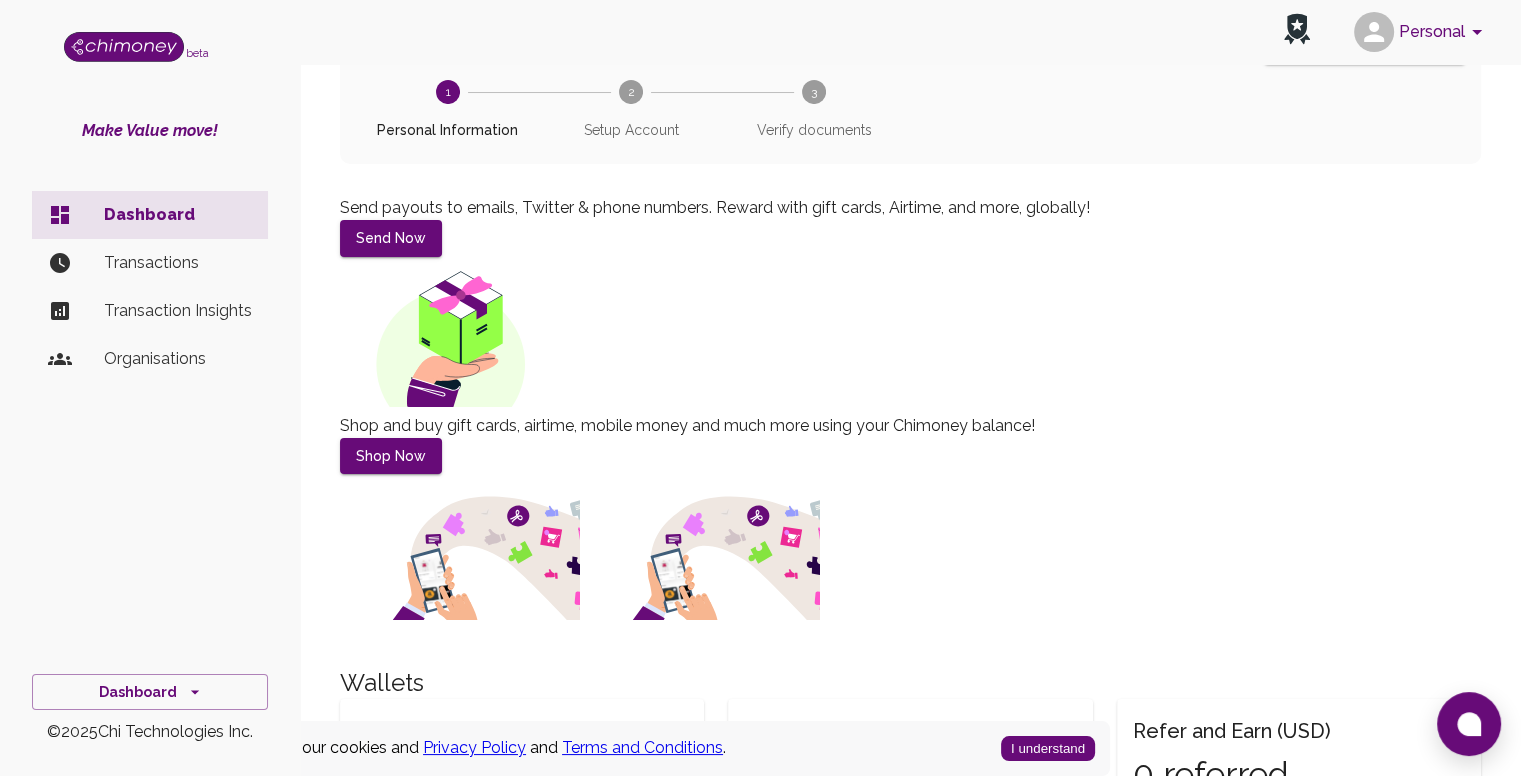 scroll, scrollTop: 232, scrollLeft: 0, axis: vertical 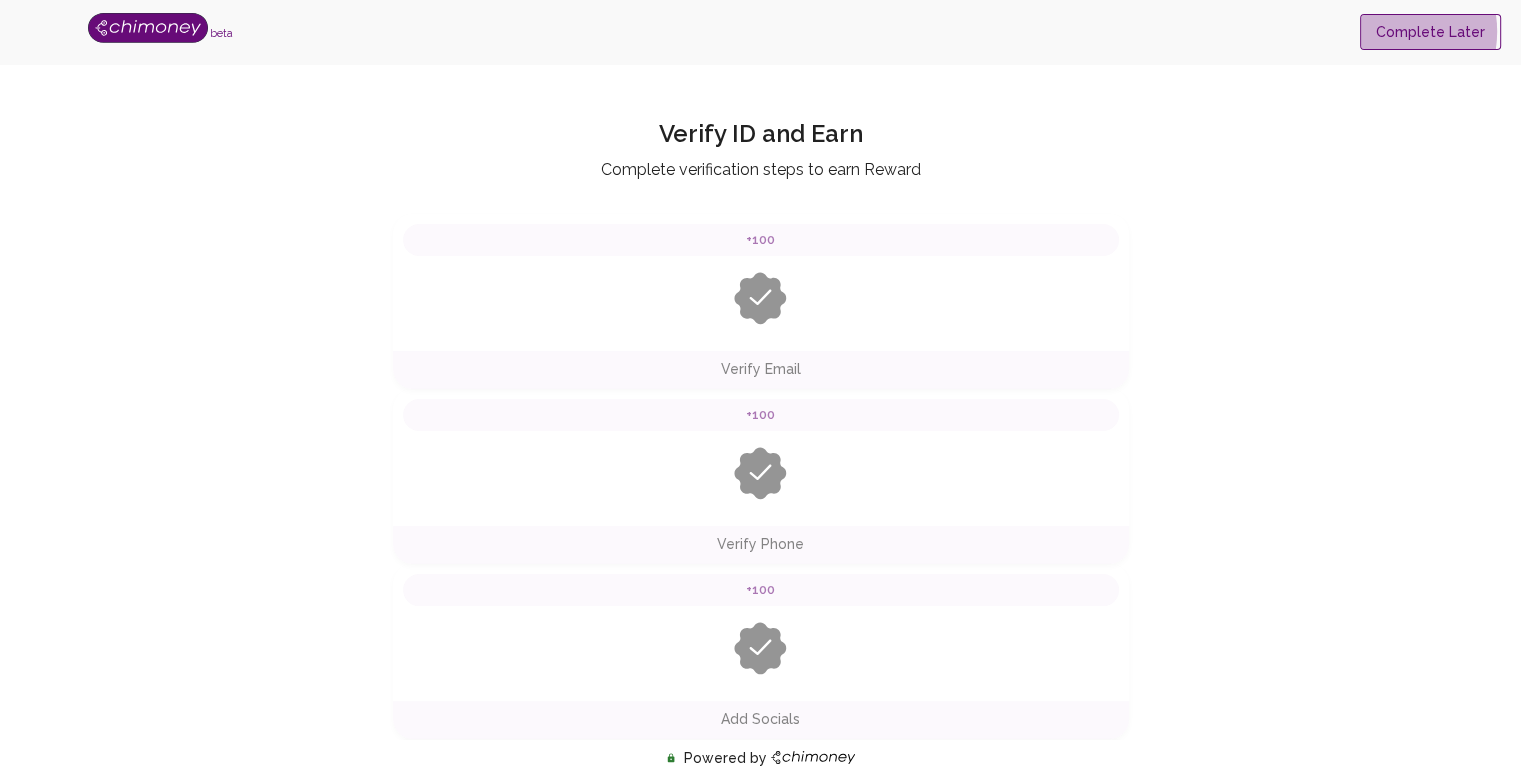click on "Complete Later" at bounding box center (1430, 32) 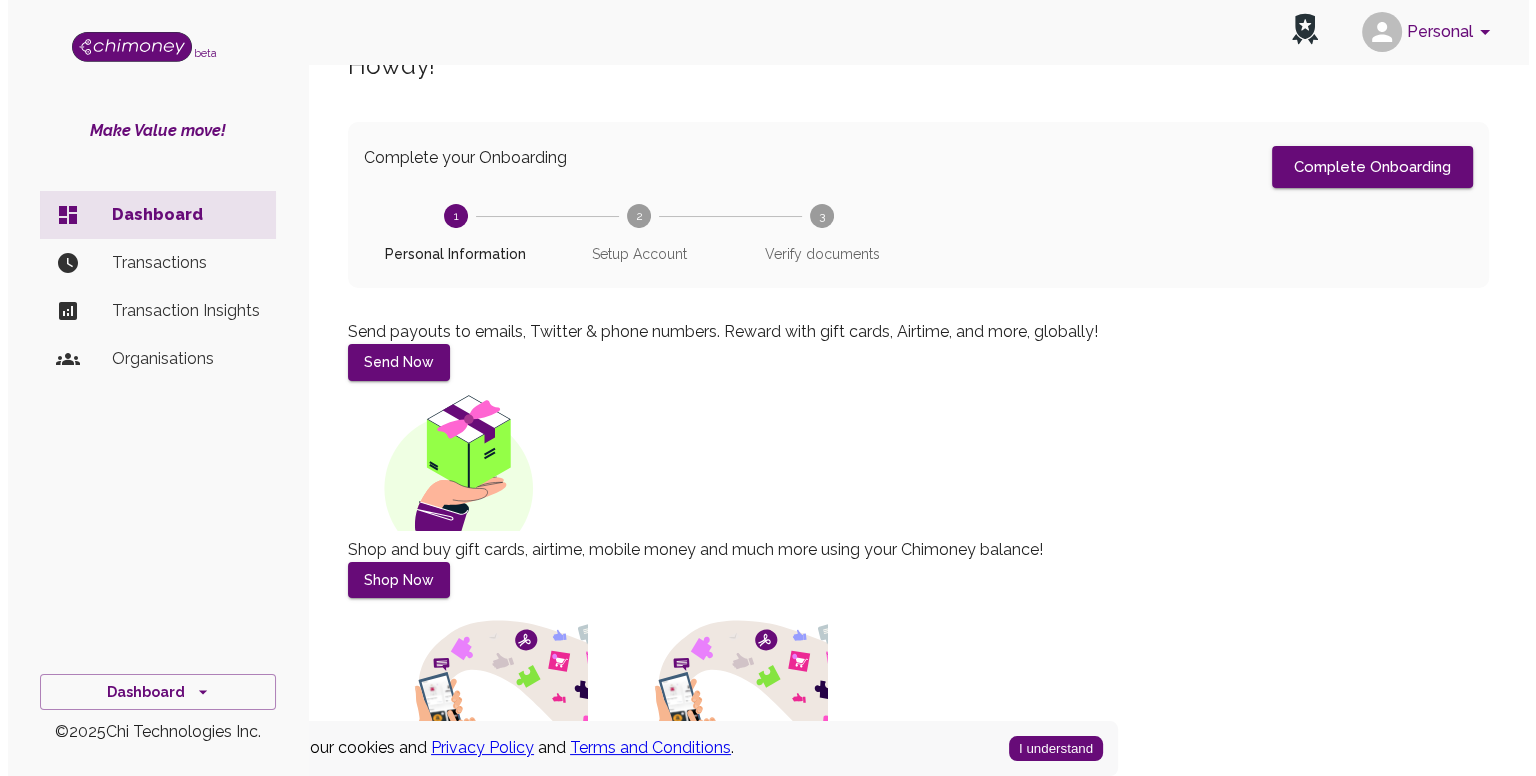 scroll, scrollTop: 0, scrollLeft: 0, axis: both 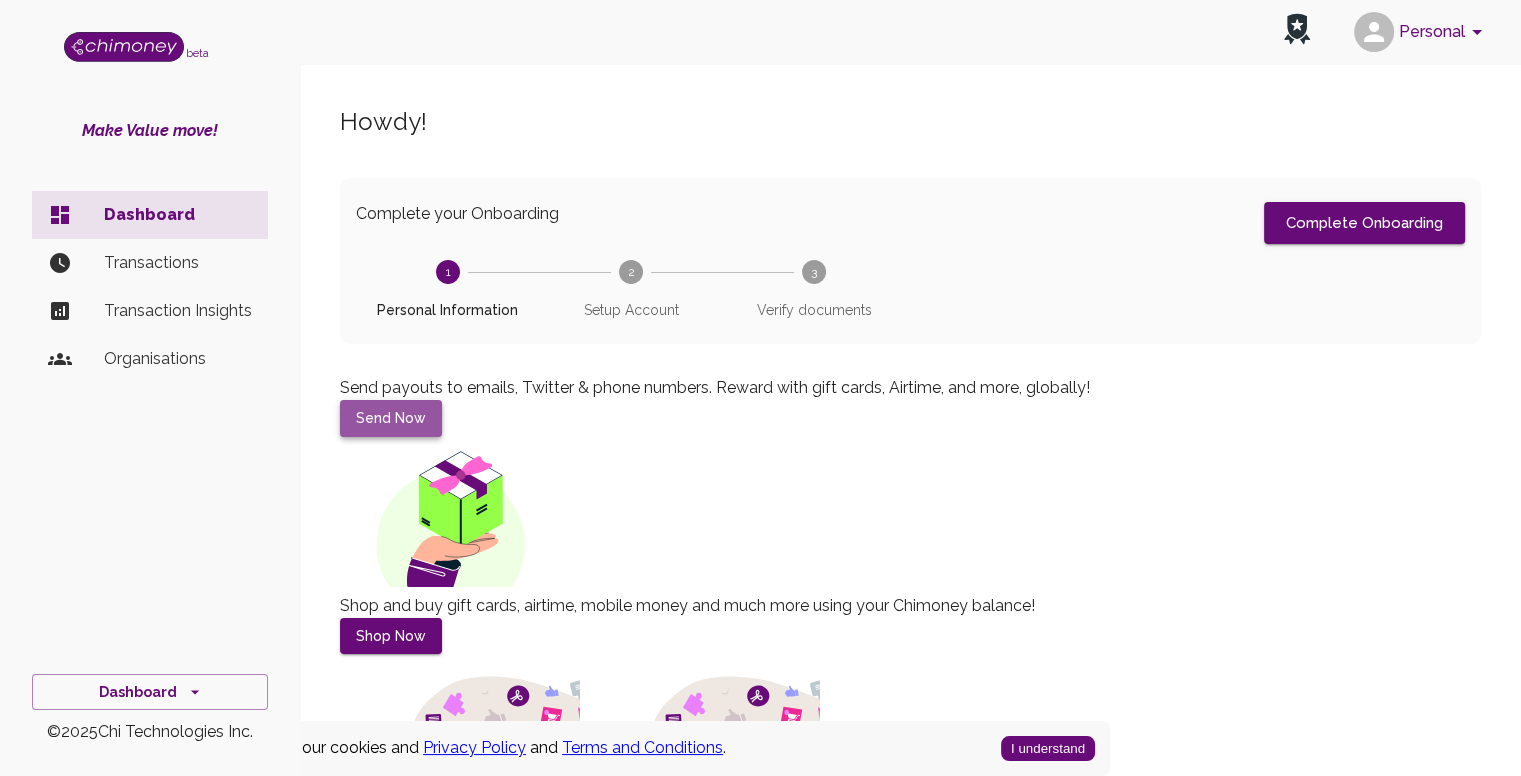 click on "Send Now" at bounding box center (391, 418) 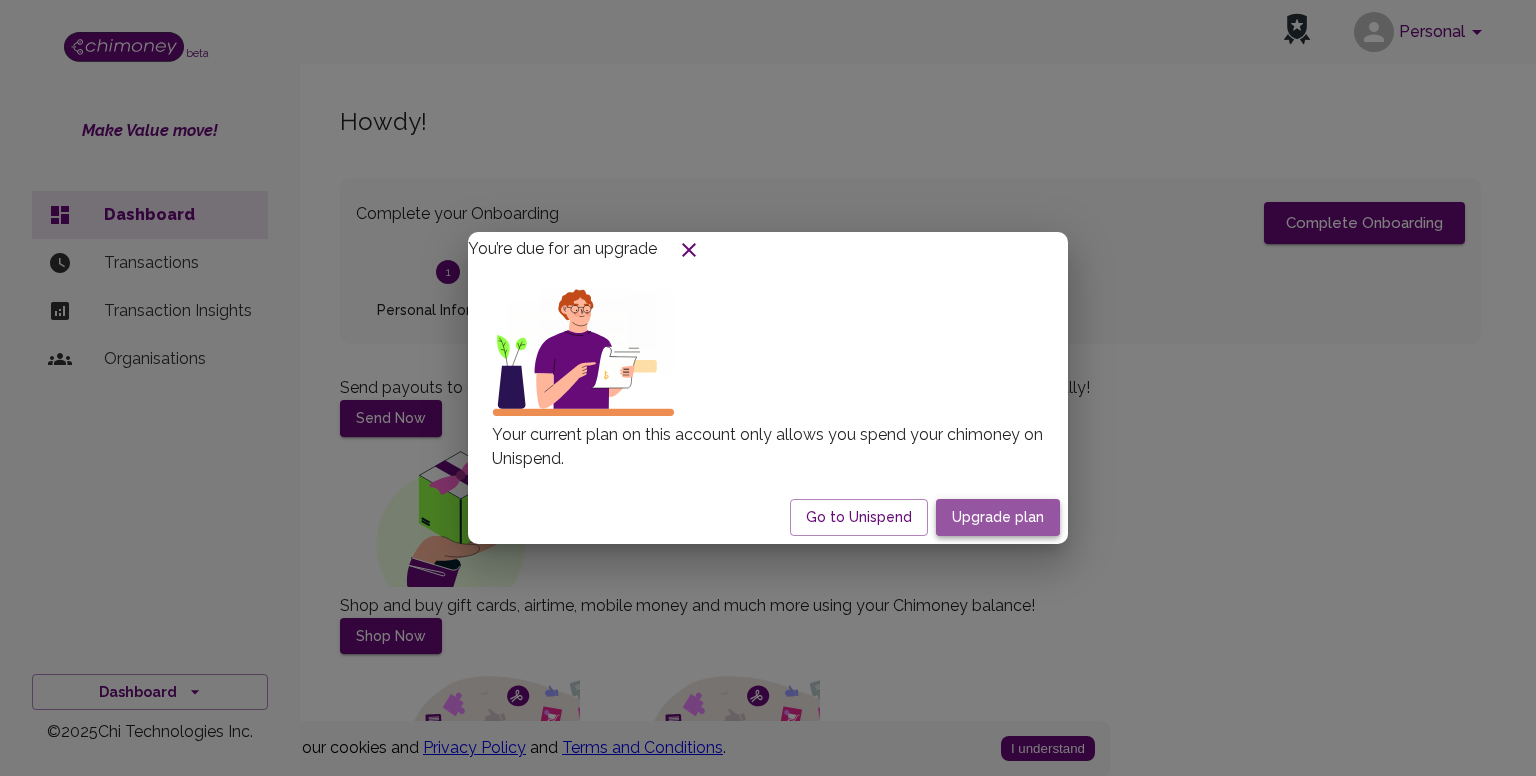 click on "Upgrade plan" at bounding box center (998, 517) 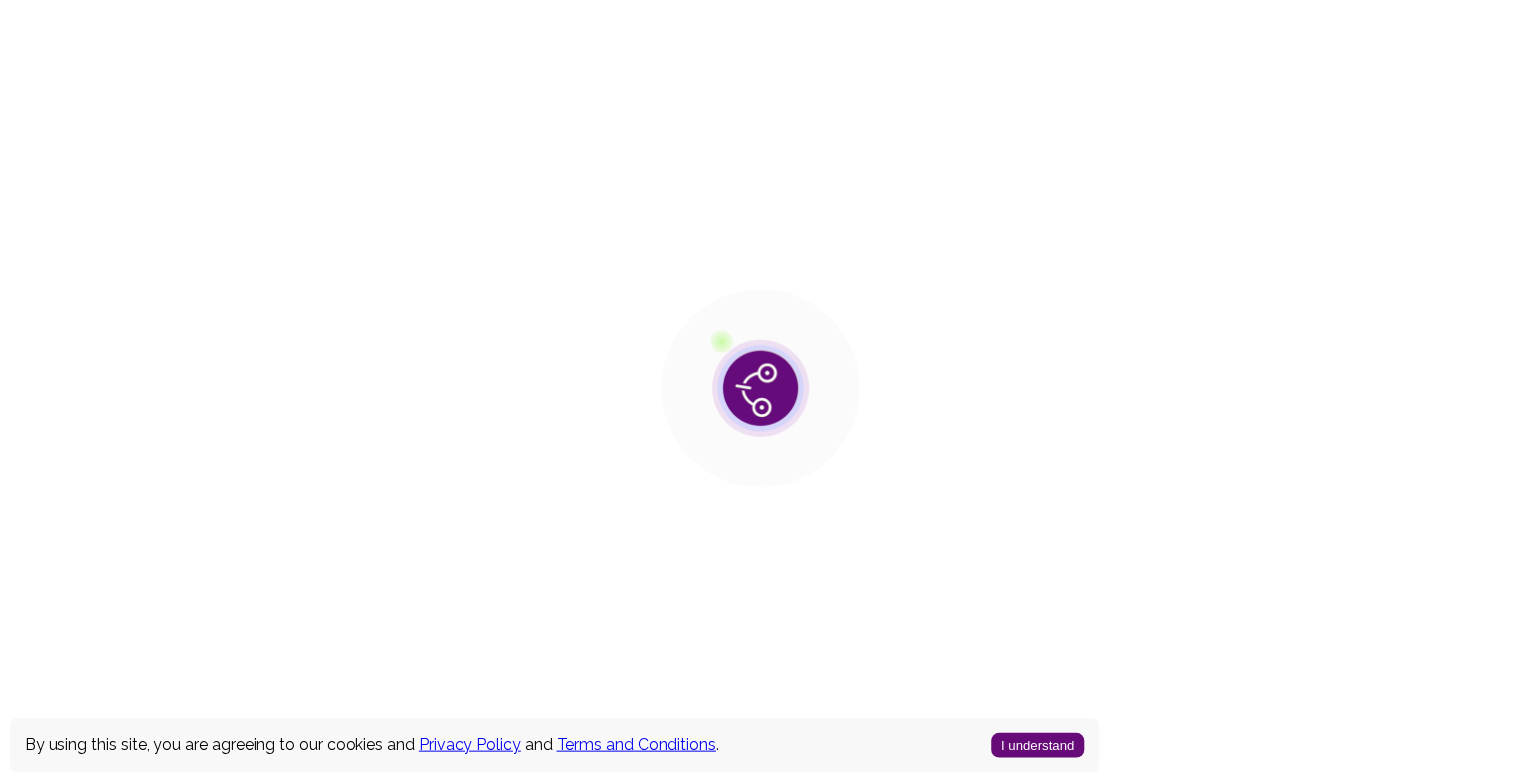 scroll, scrollTop: 0, scrollLeft: 0, axis: both 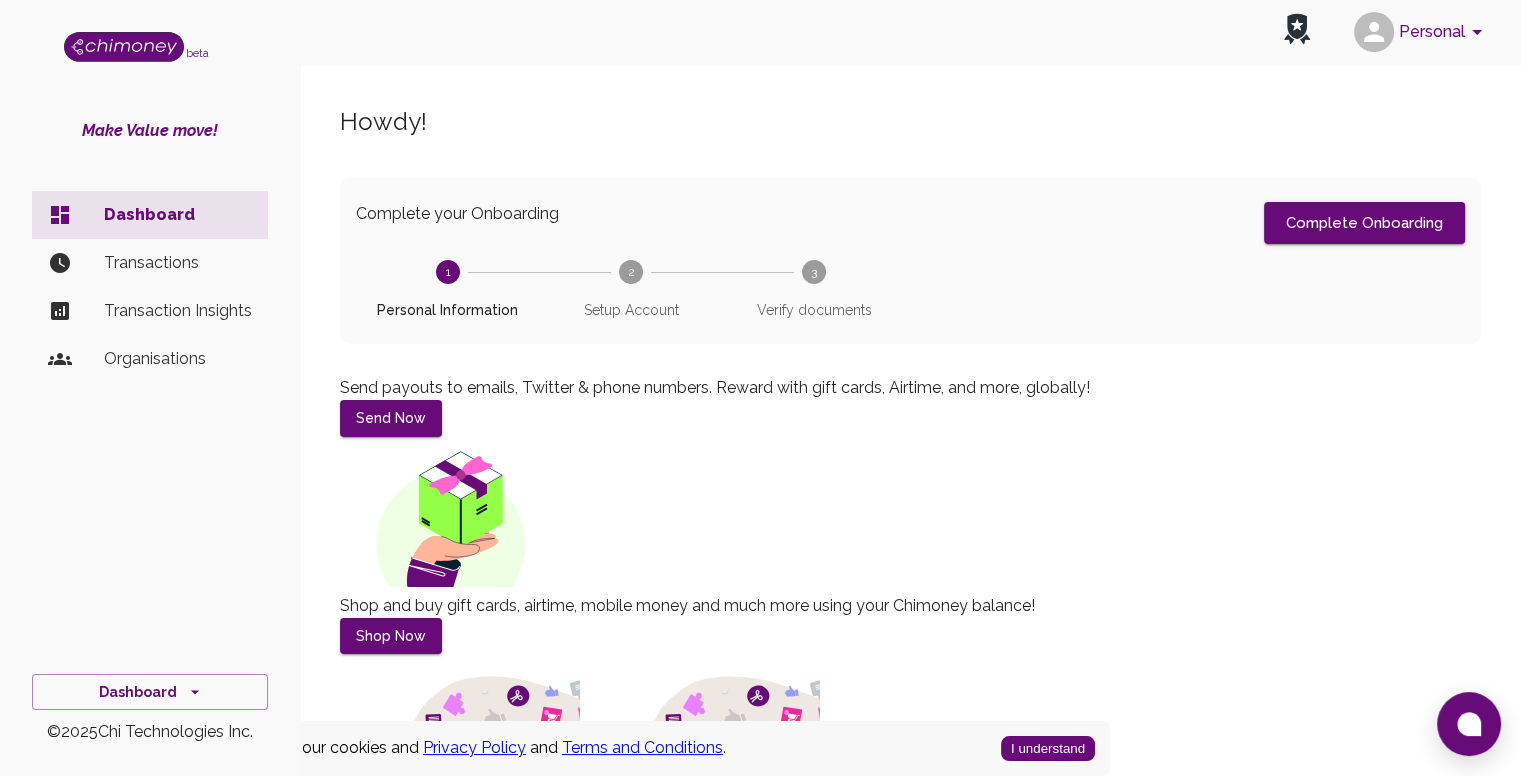 click on "Organisations" at bounding box center [178, 263] 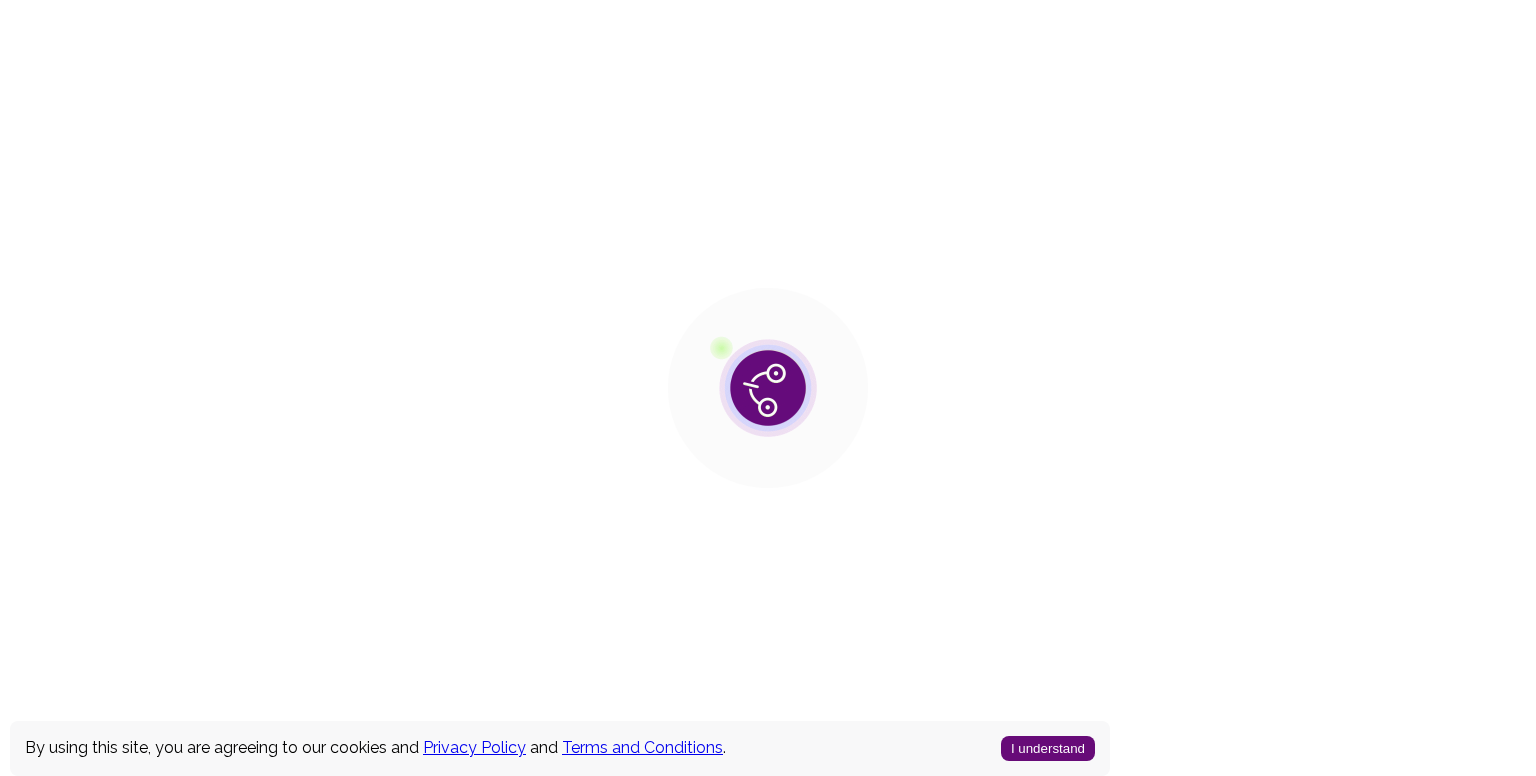 scroll, scrollTop: 0, scrollLeft: 0, axis: both 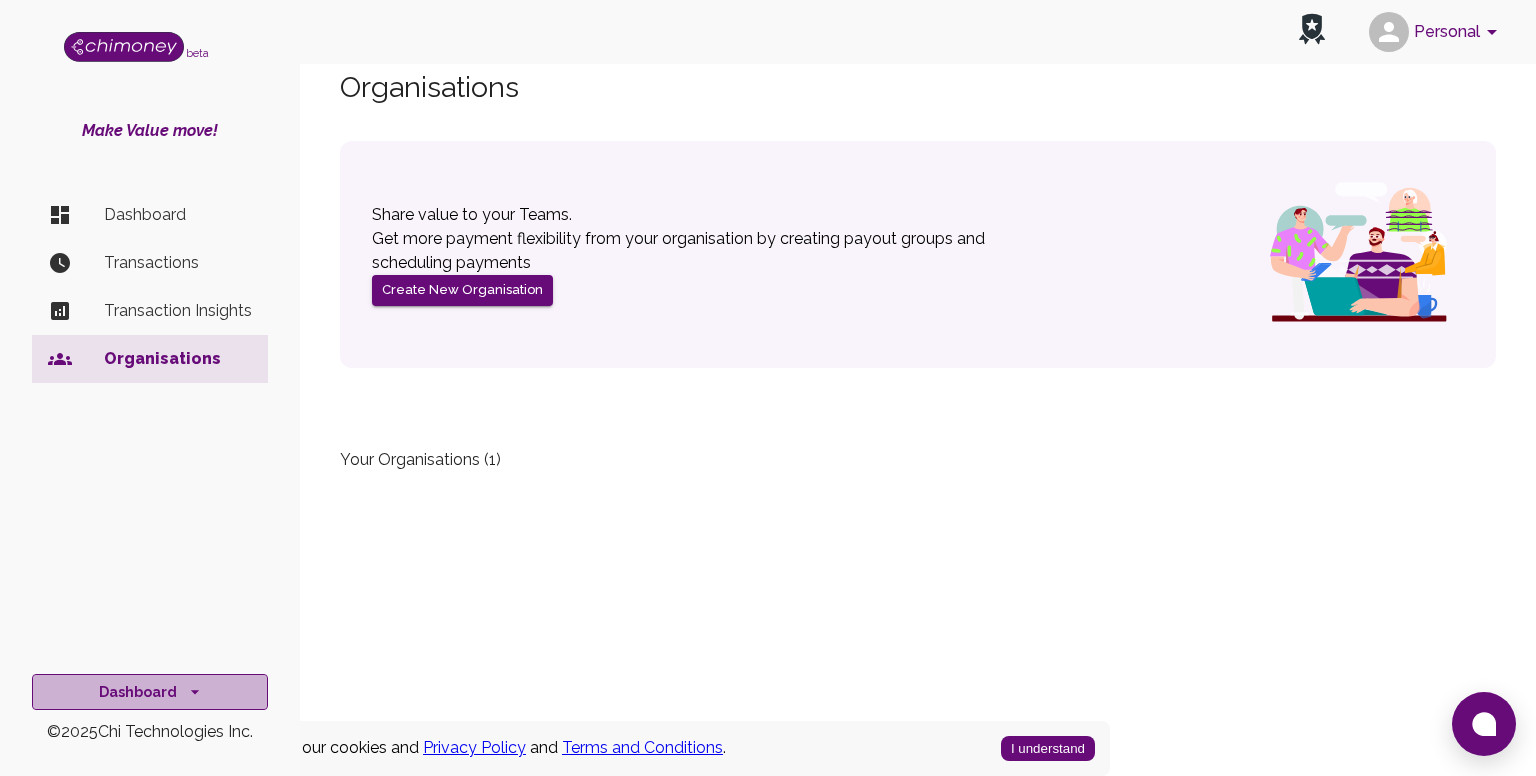 click at bounding box center (195, 692) 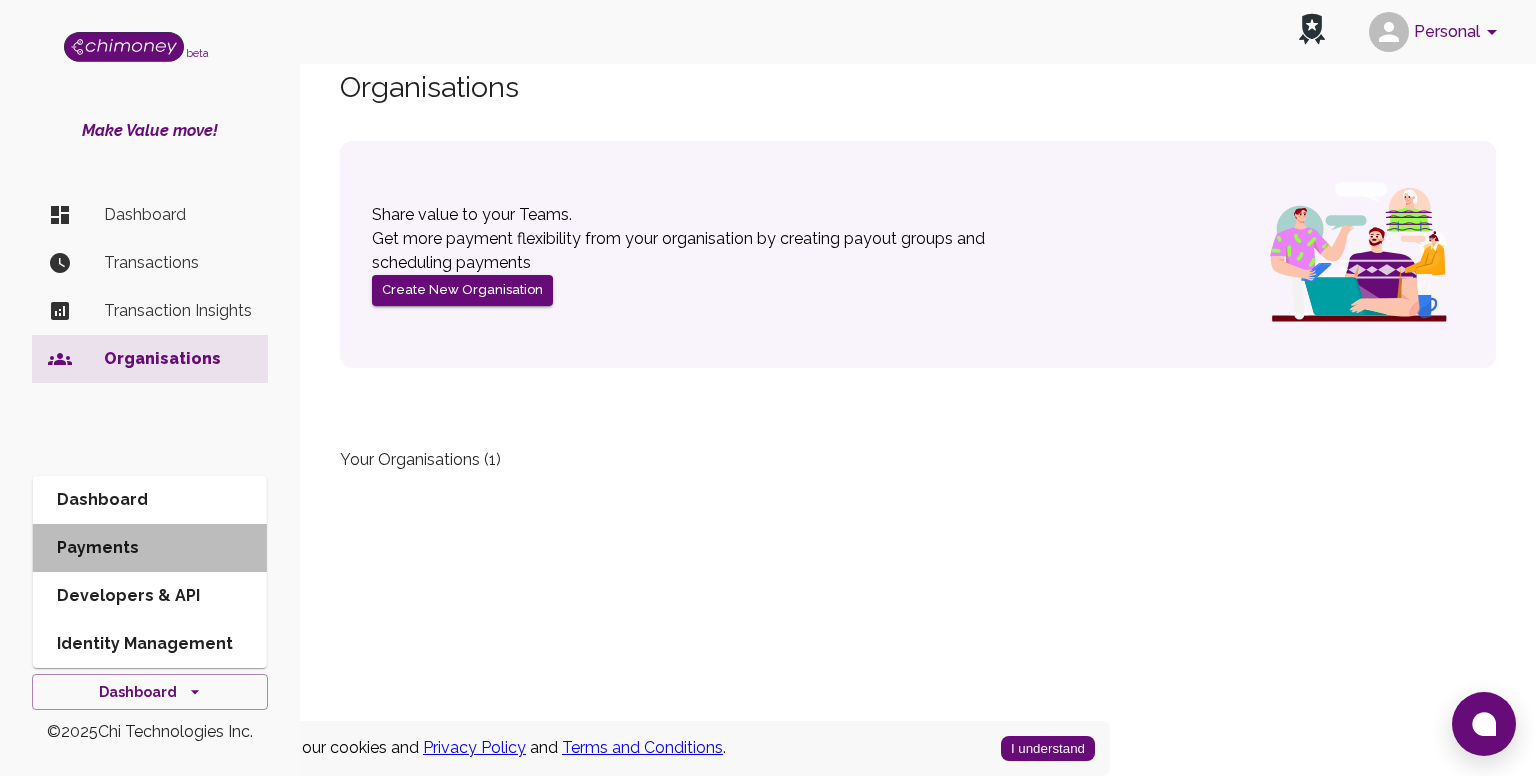 click on "Payments" at bounding box center (150, 548) 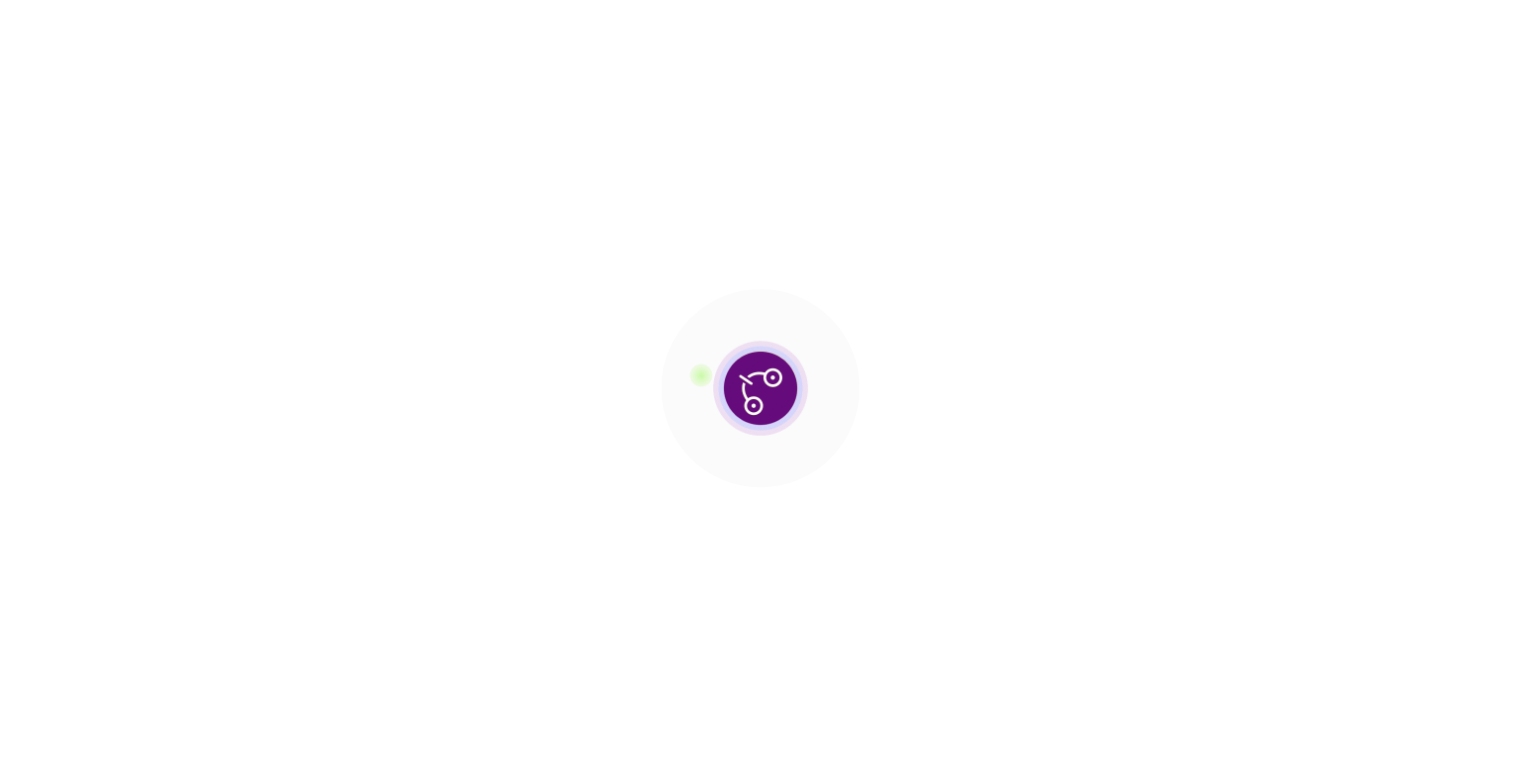 scroll, scrollTop: 0, scrollLeft: 0, axis: both 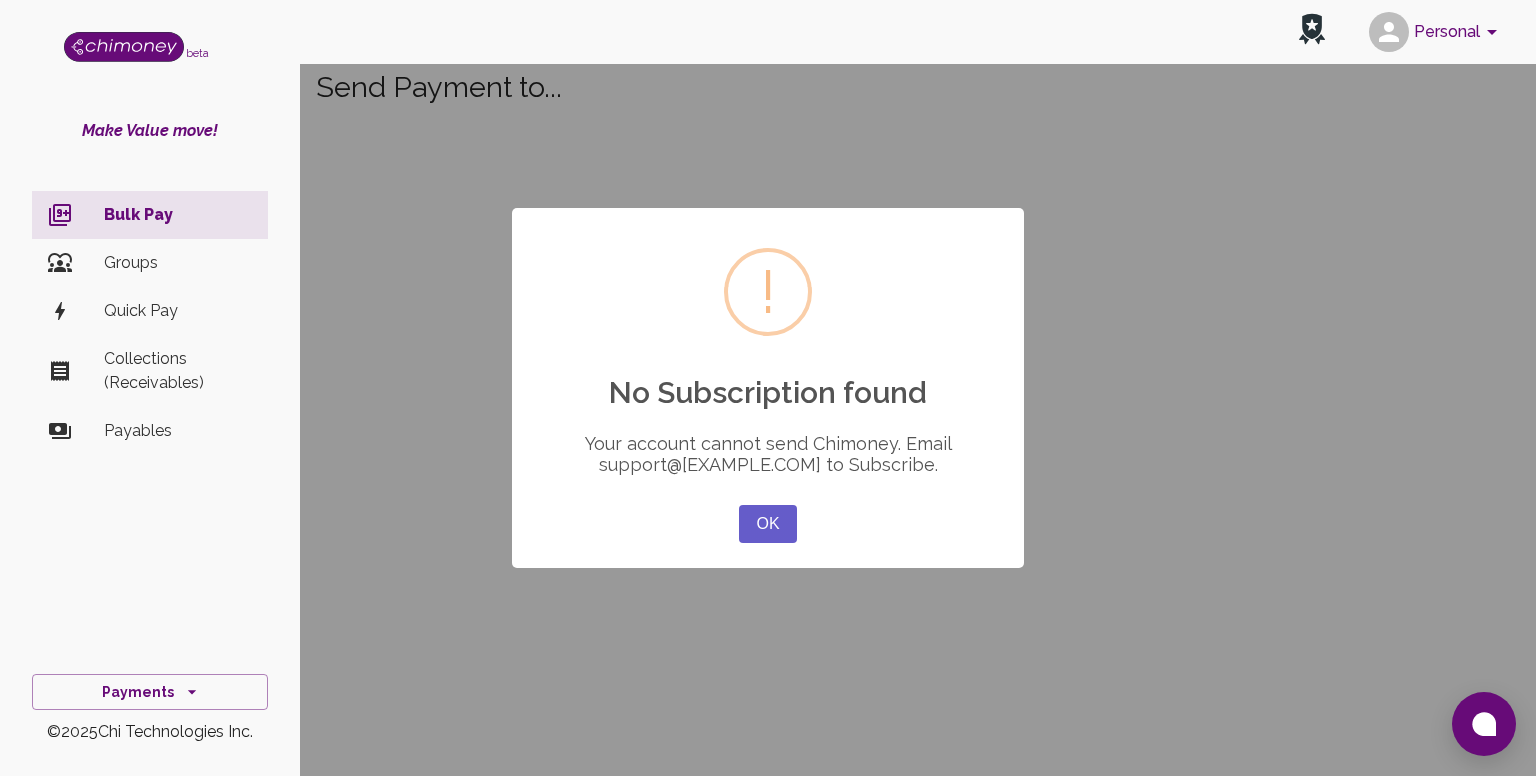 click on "OK" at bounding box center [768, 524] 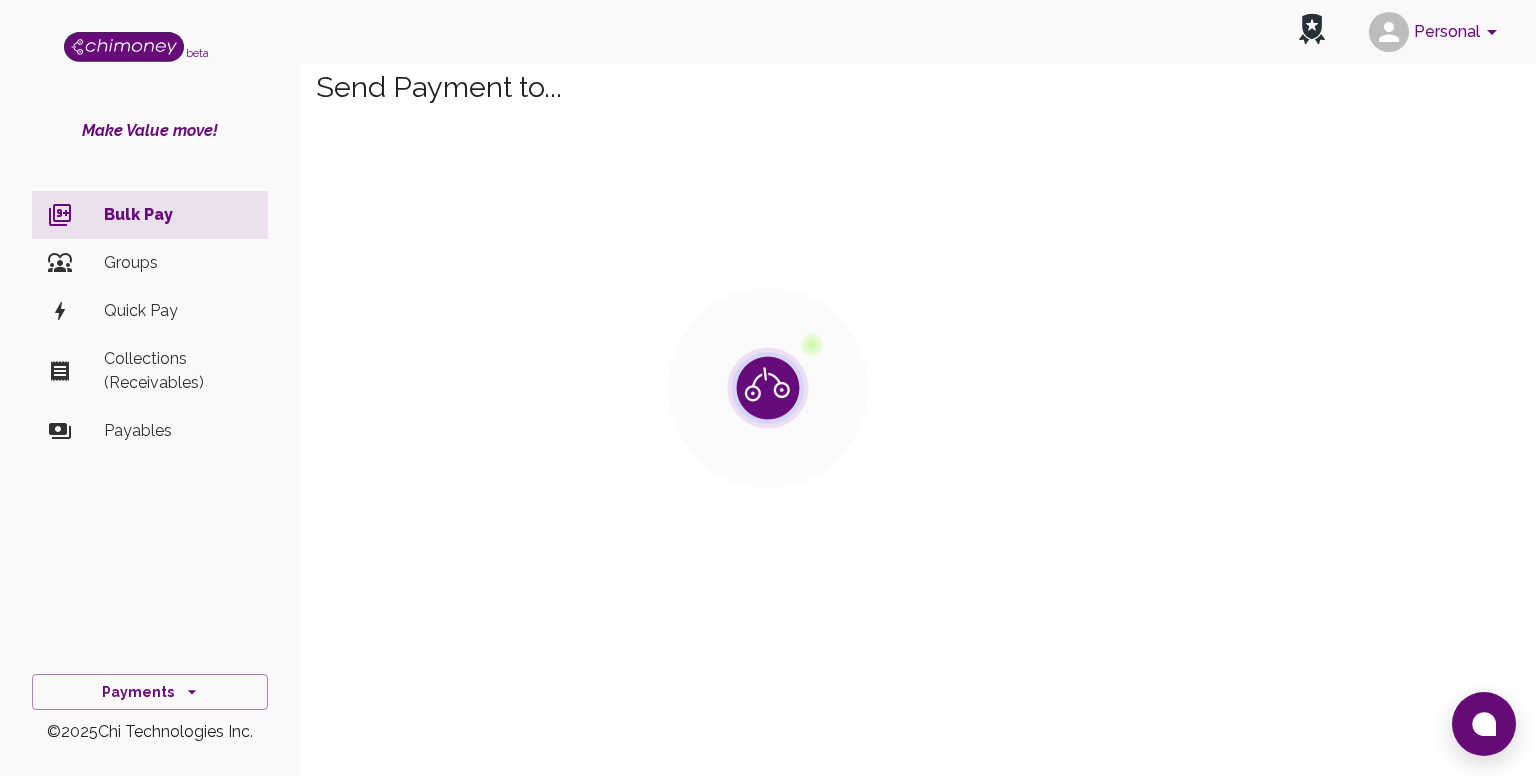 click on "Quick Pay" at bounding box center [178, 263] 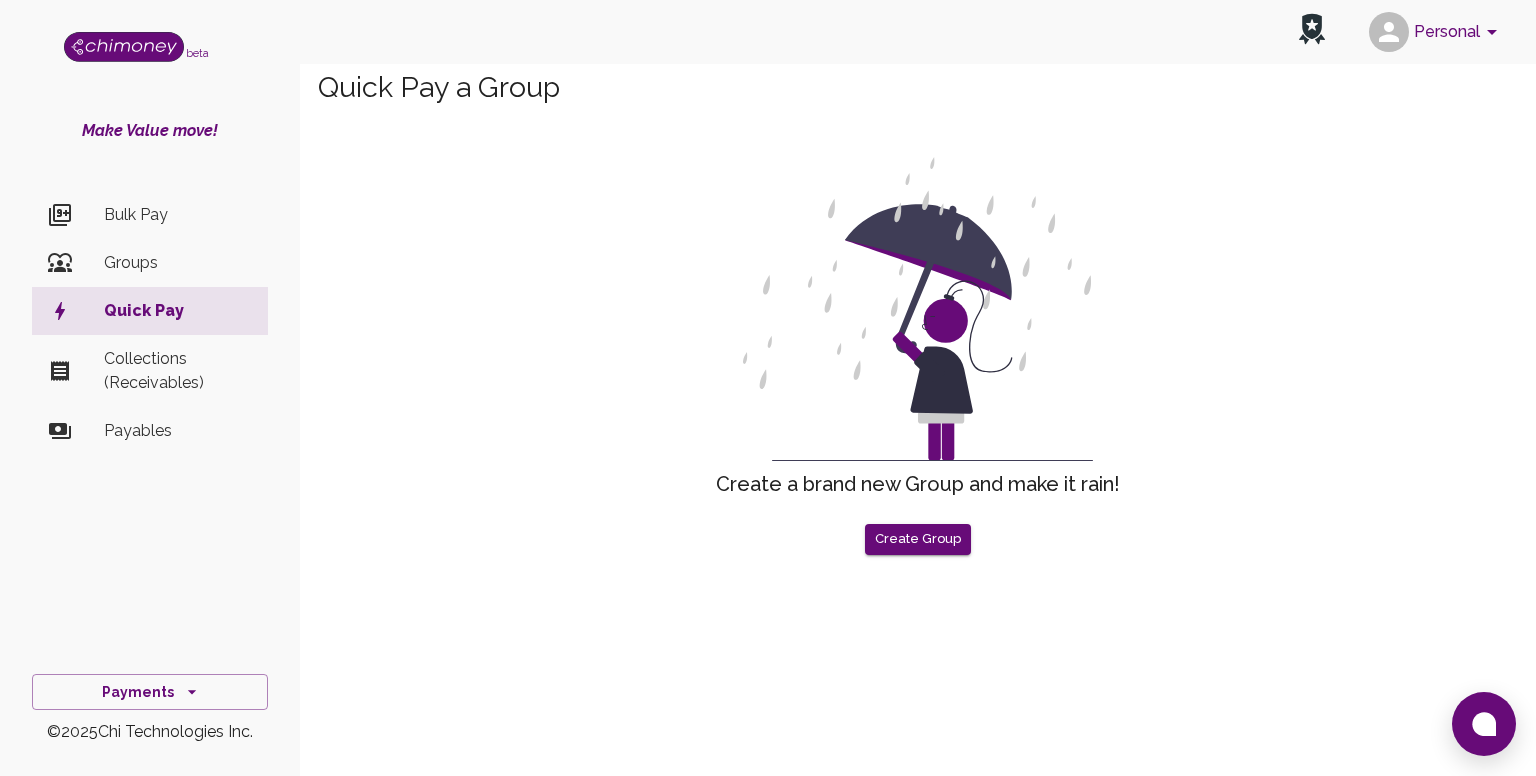click on "Collections (Receivables)" at bounding box center [178, 215] 